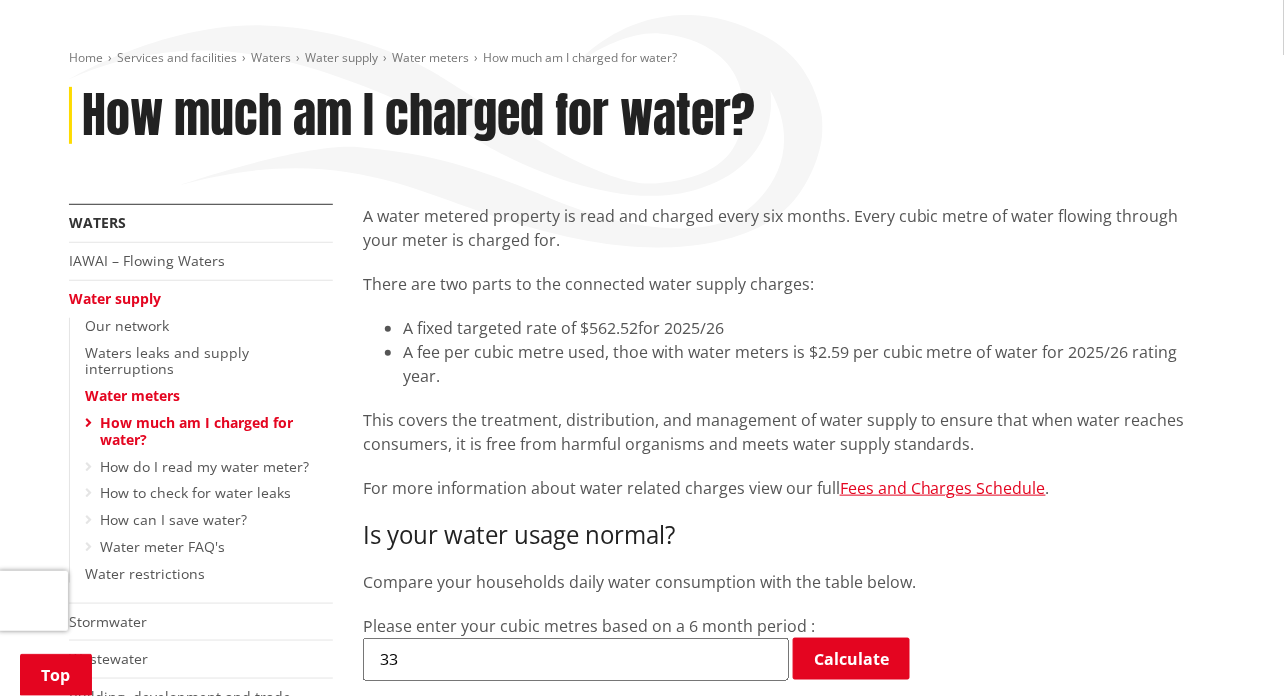 scroll, scrollTop: 400, scrollLeft: 0, axis: vertical 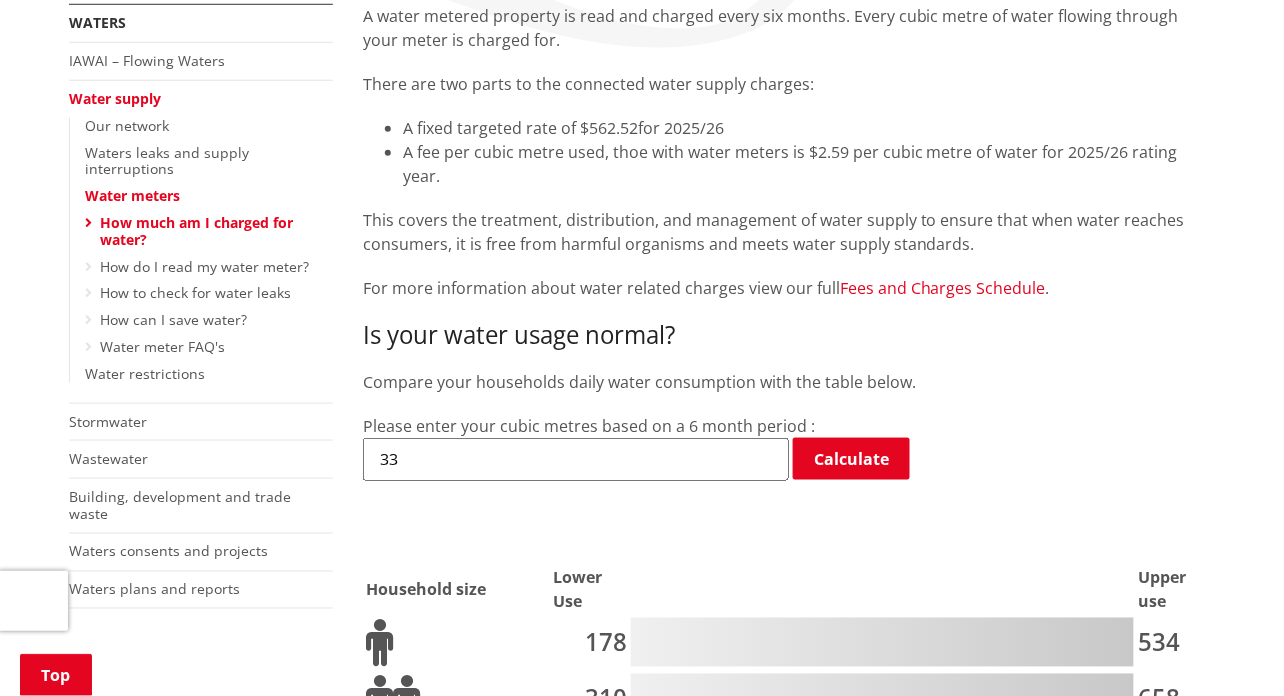 click on "Fees and Charges Schedule" at bounding box center [943, 288] 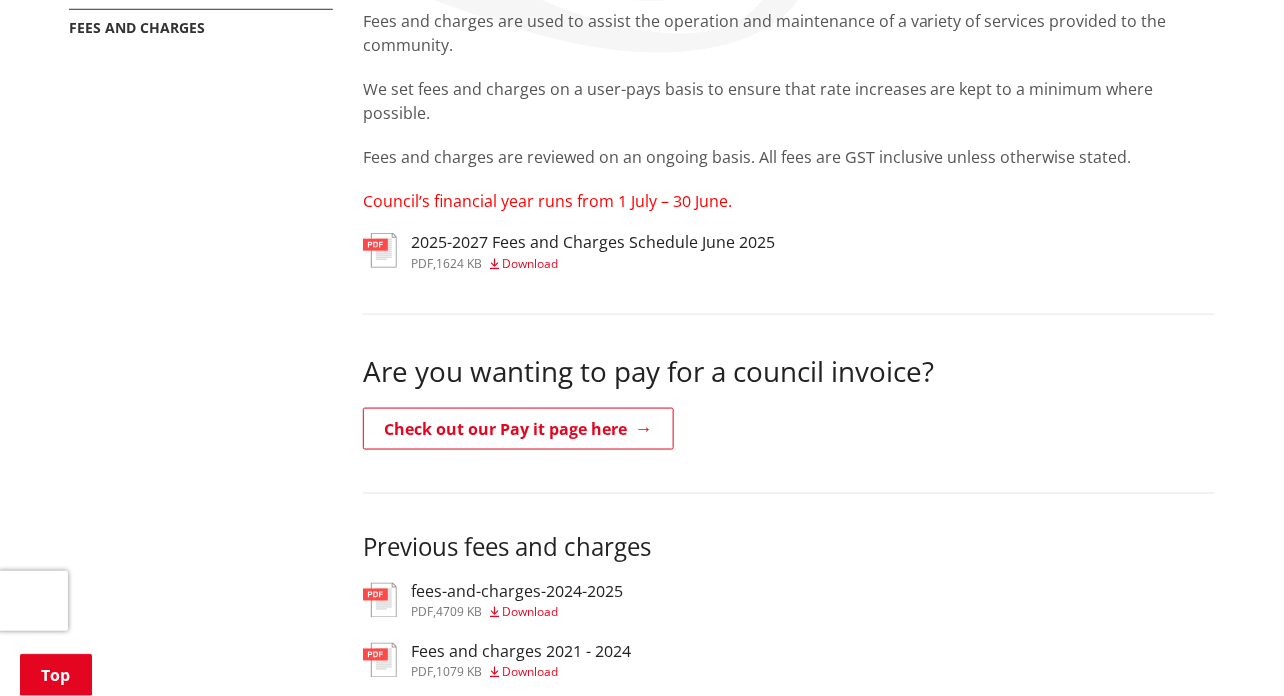 scroll, scrollTop: 400, scrollLeft: 0, axis: vertical 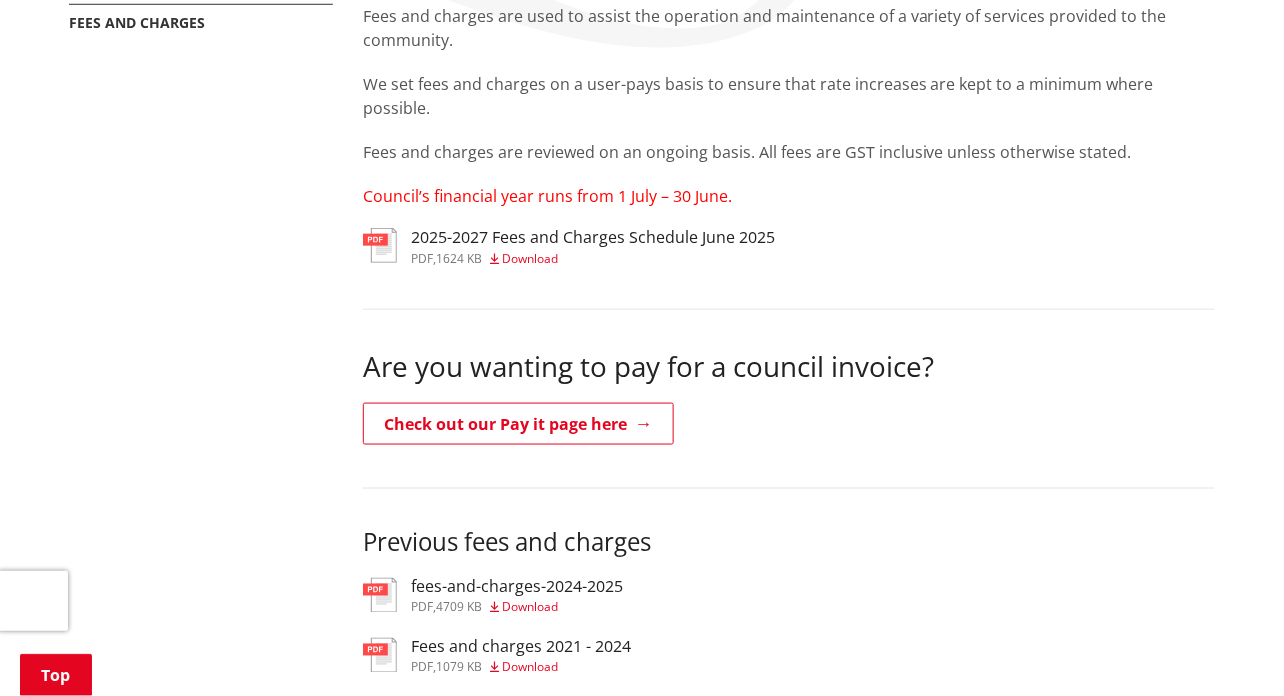 click on "2025-2027 Fees and Charges Schedule June 2025" at bounding box center [593, 237] 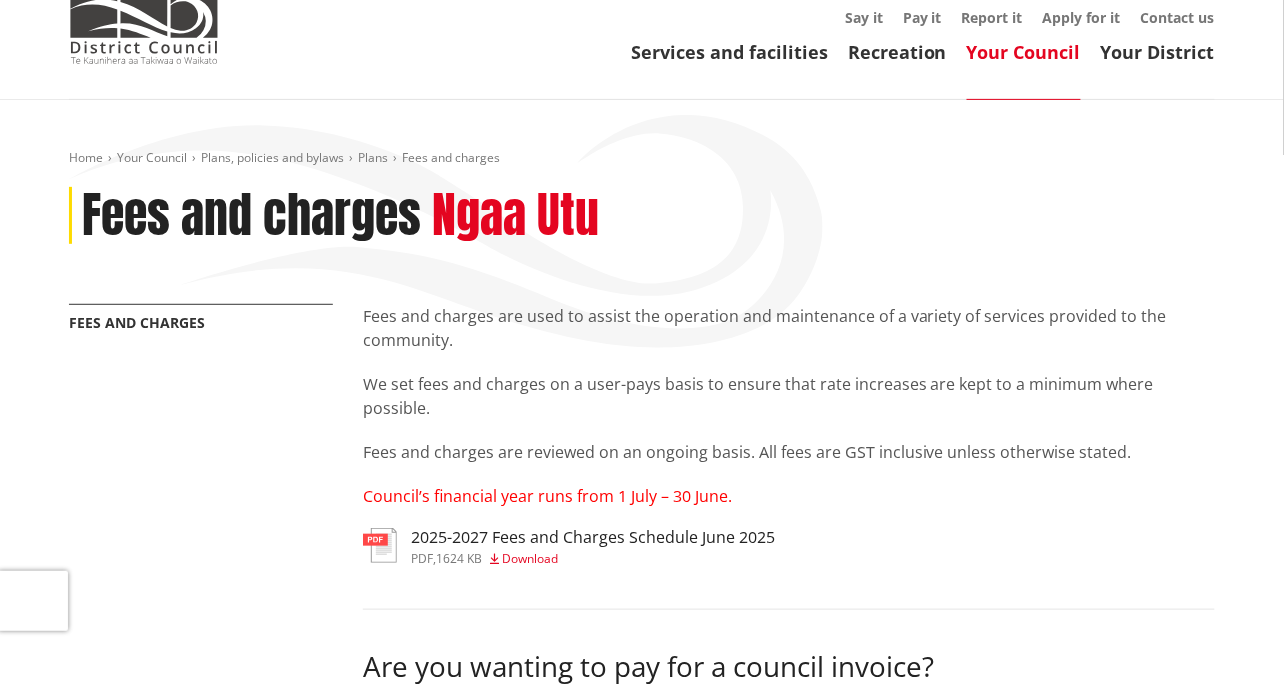 scroll, scrollTop: 0, scrollLeft: 0, axis: both 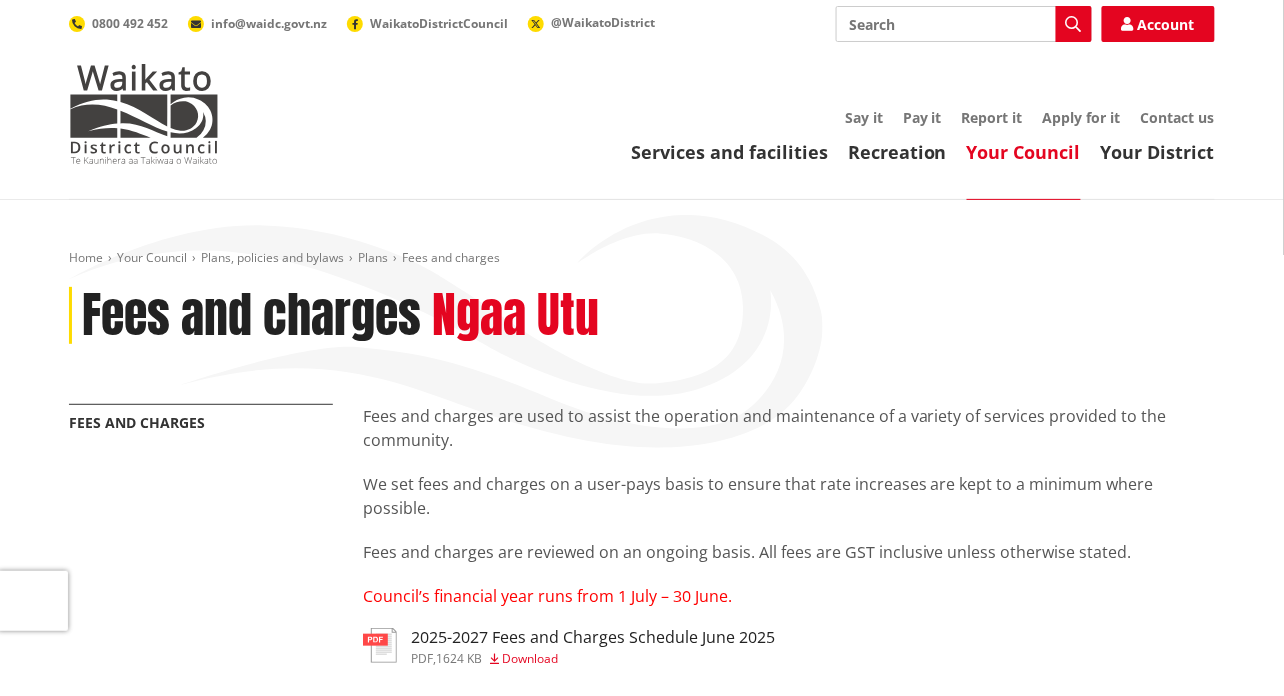click on "Search" at bounding box center [964, 24] 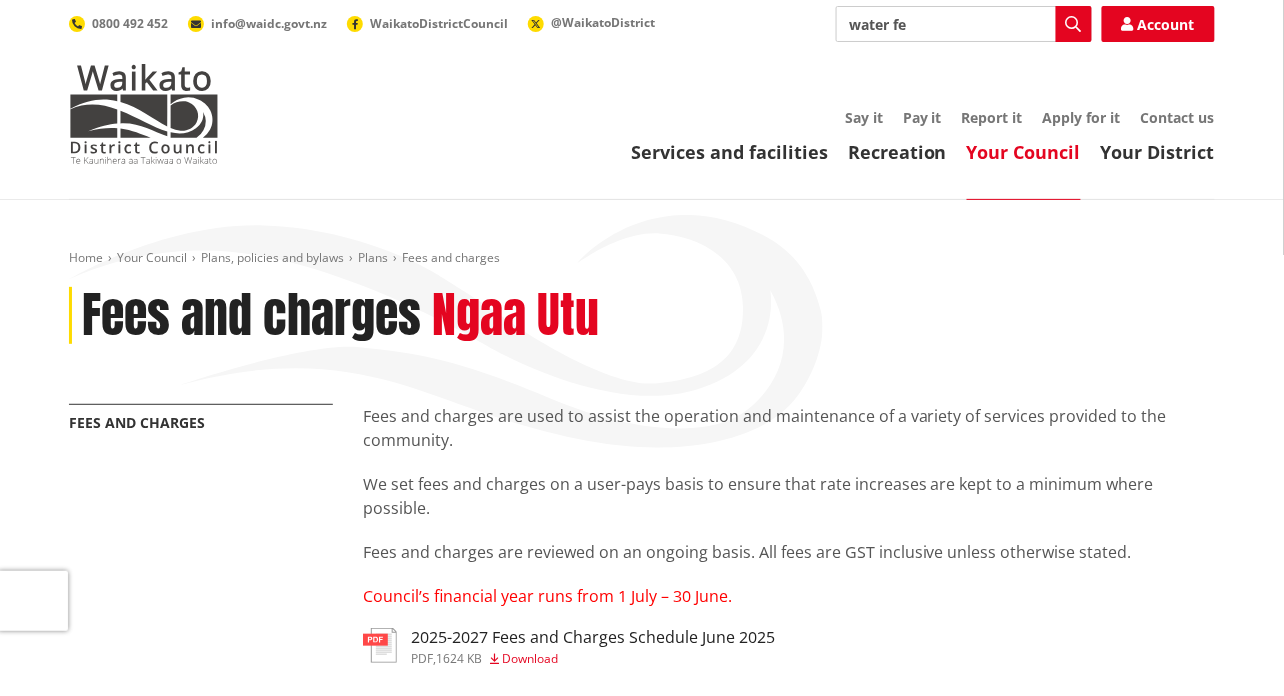 type on "water fee" 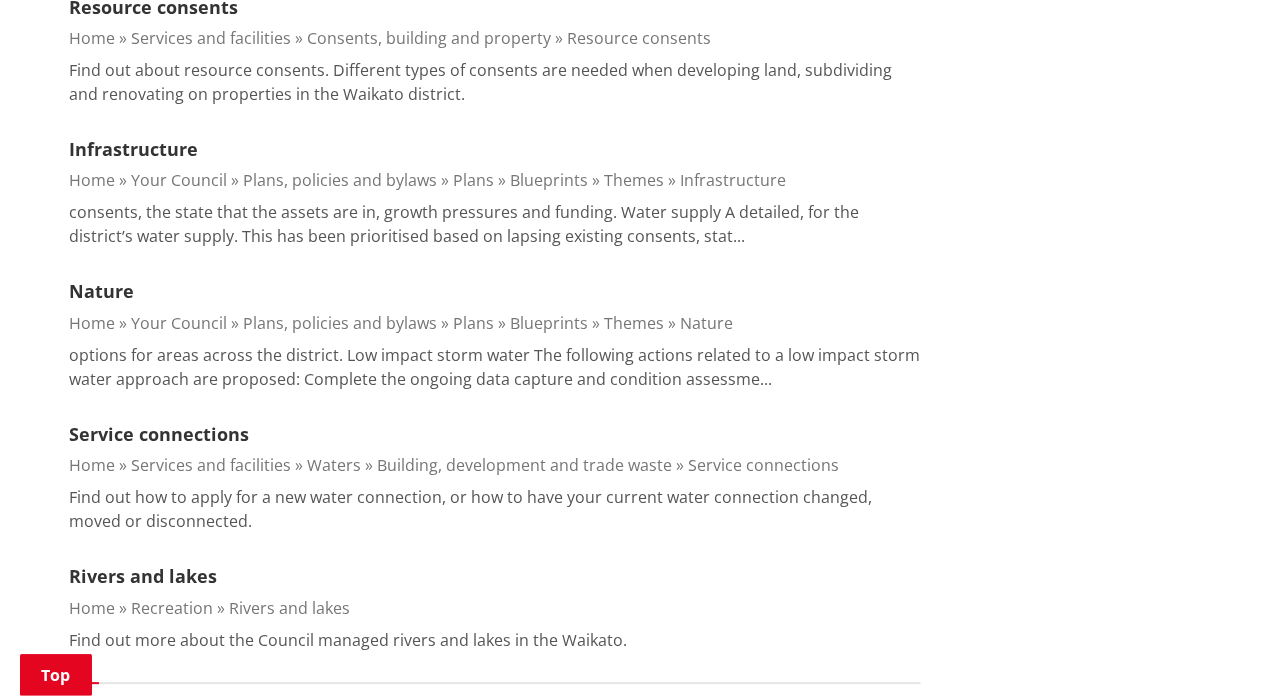 scroll, scrollTop: 2800, scrollLeft: 0, axis: vertical 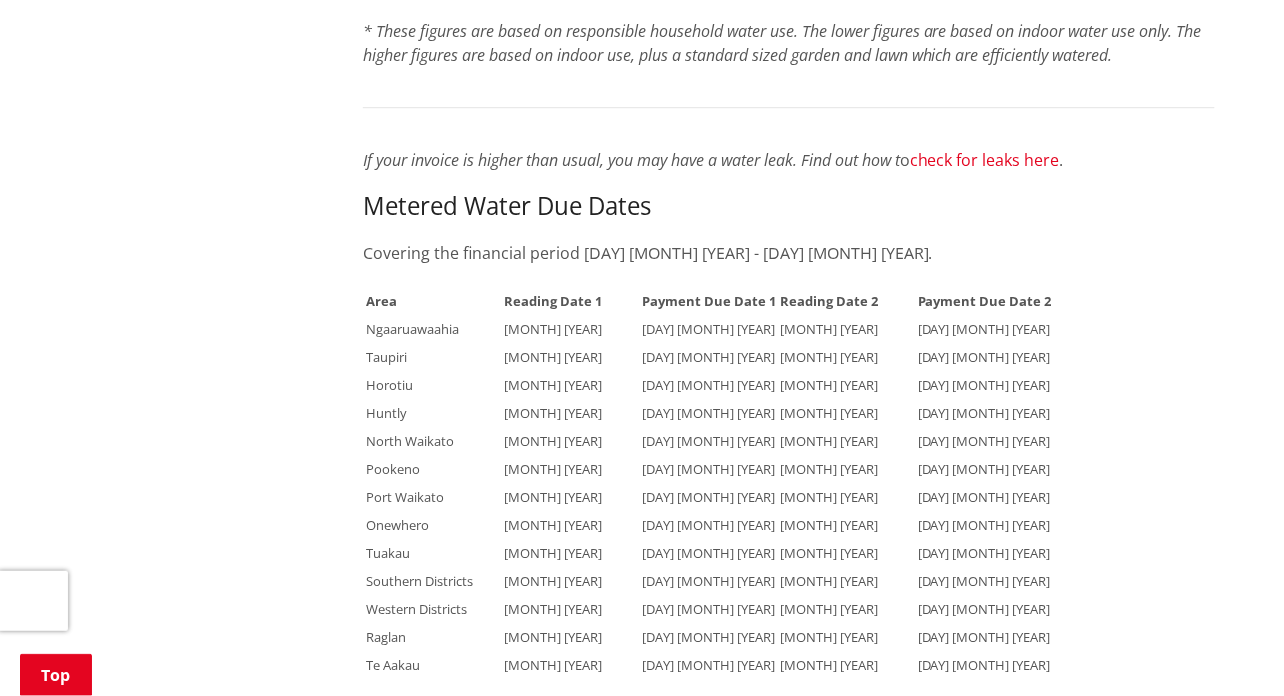 click on "check for leaks here" at bounding box center (985, 160) 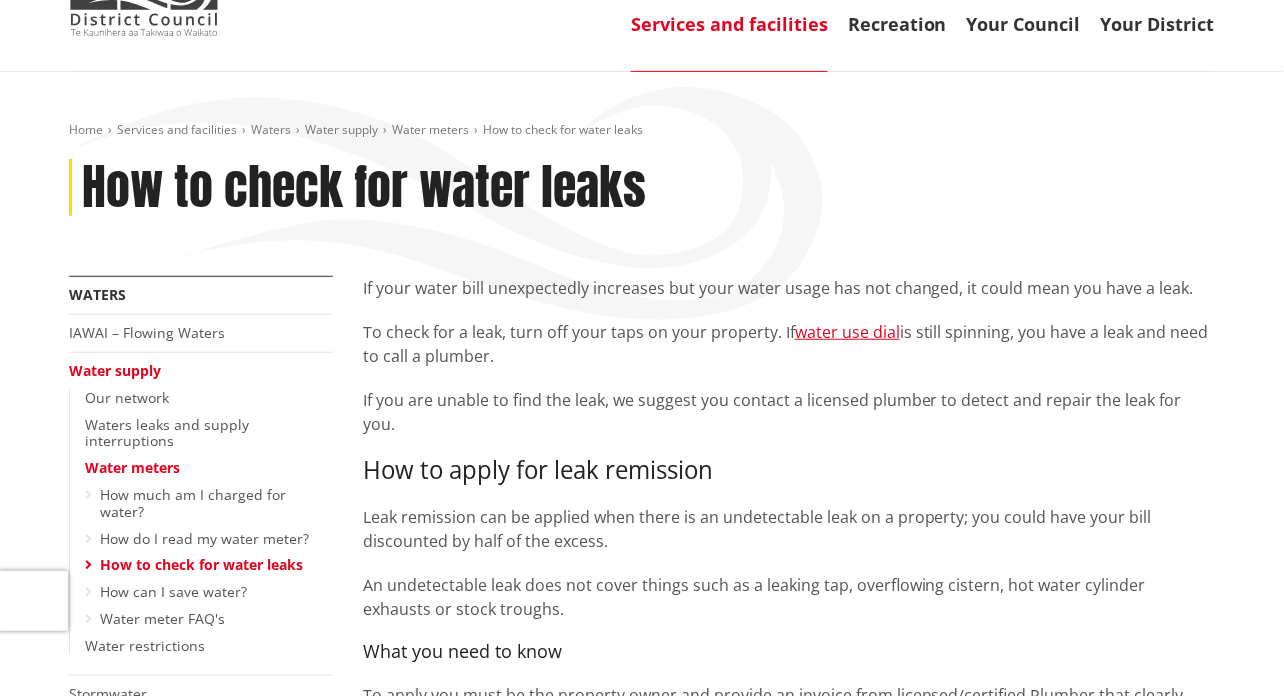 scroll, scrollTop: 0, scrollLeft: 0, axis: both 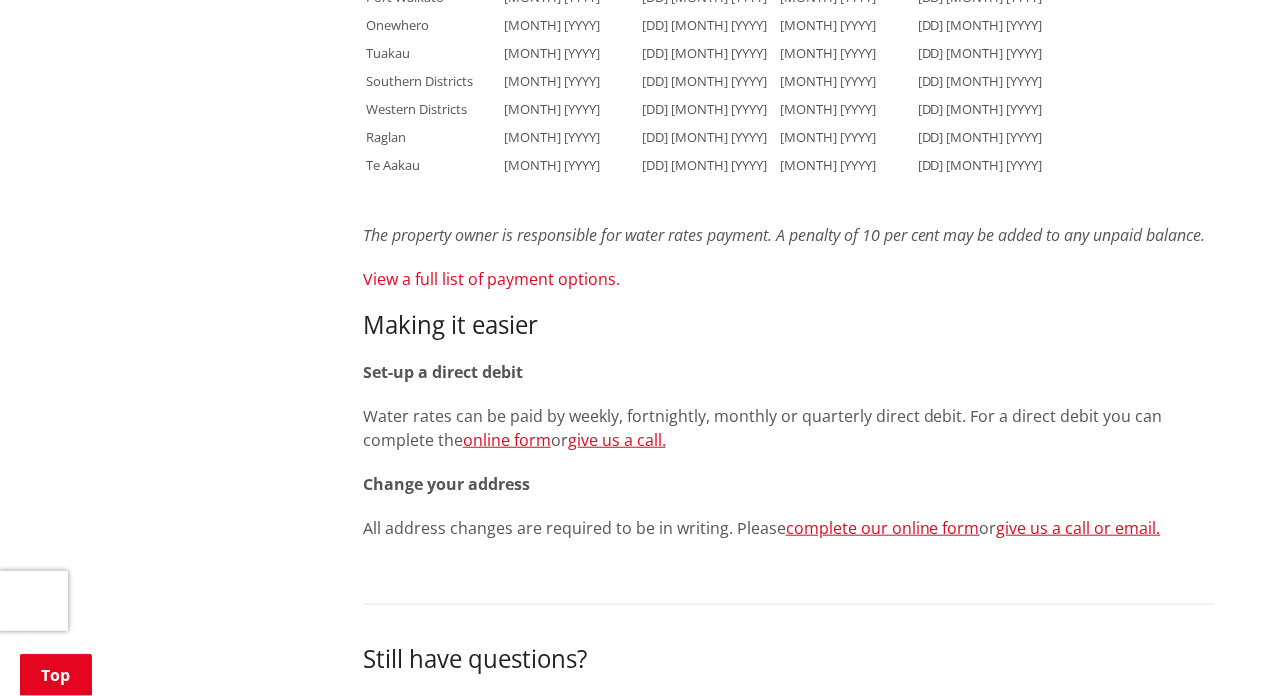 click on "View a full list of payment options." at bounding box center [491, 279] 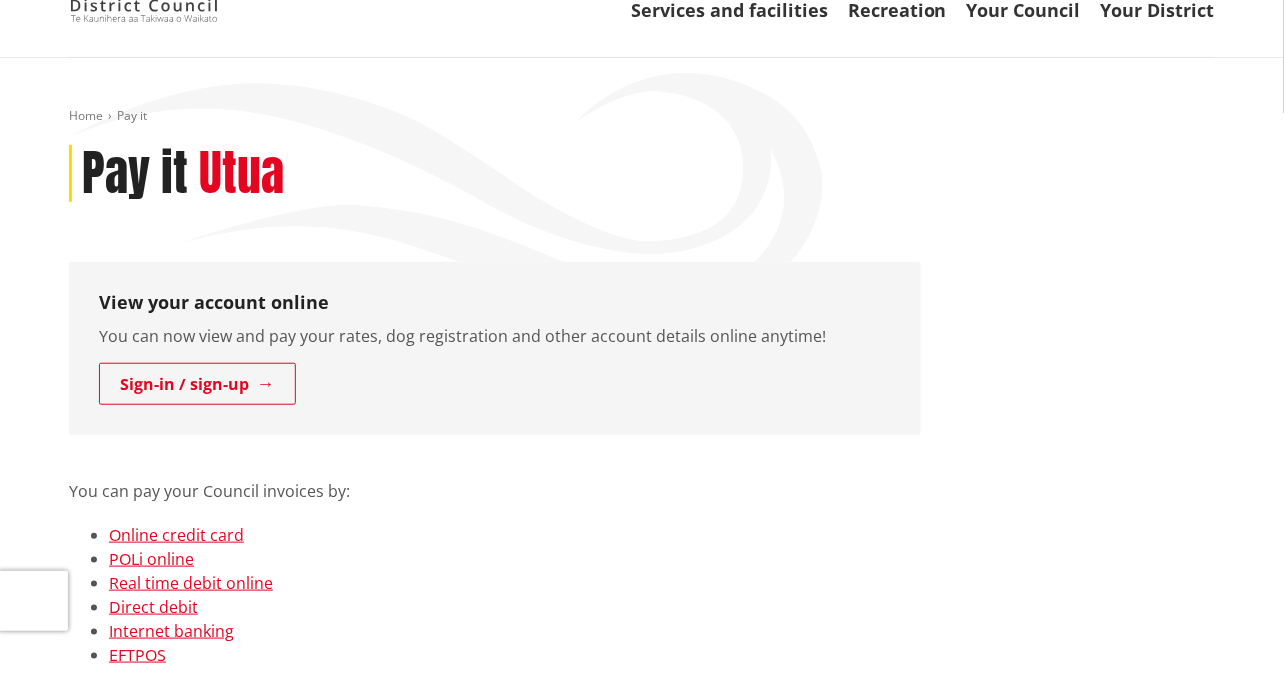 scroll, scrollTop: 300, scrollLeft: 0, axis: vertical 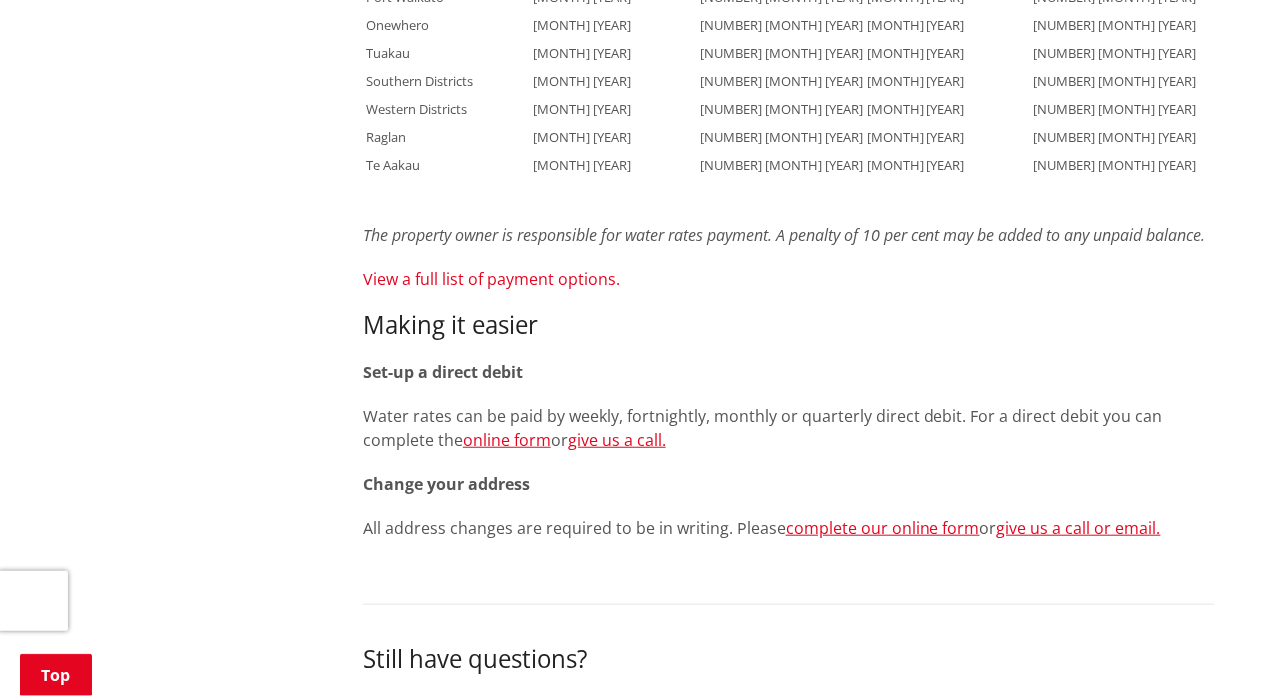 click on "View a full list of payment options." at bounding box center [491, 279] 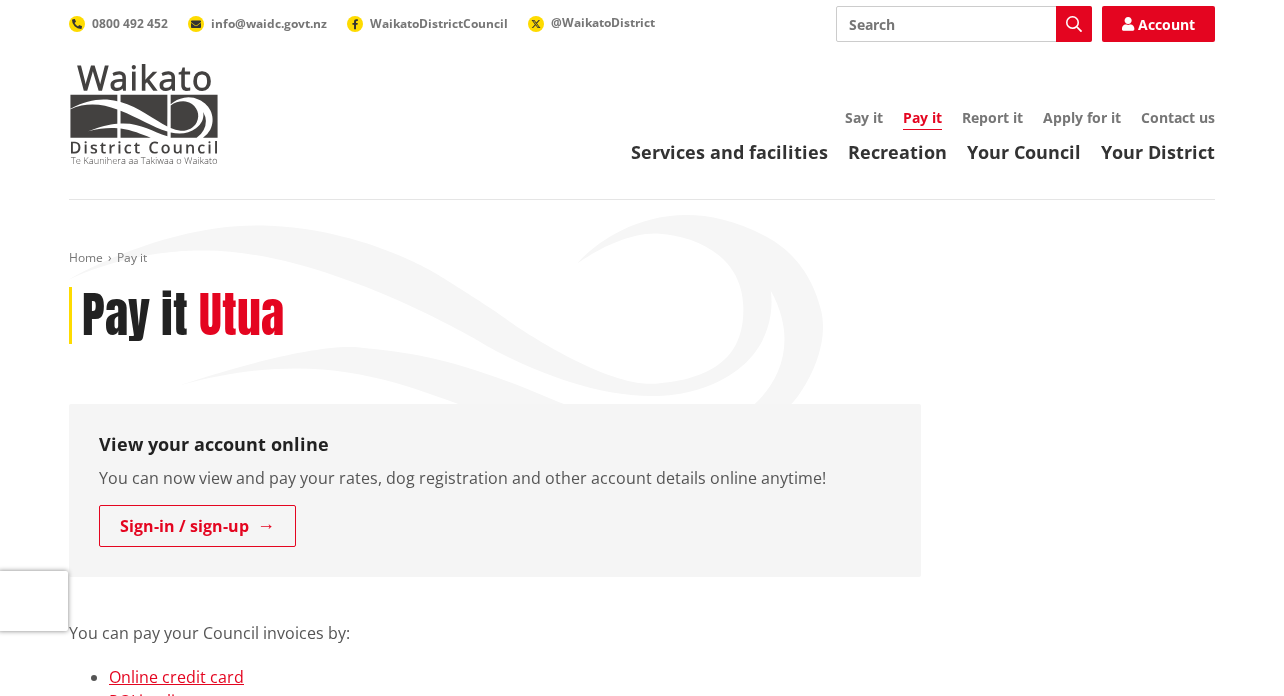 scroll, scrollTop: 0, scrollLeft: 0, axis: both 